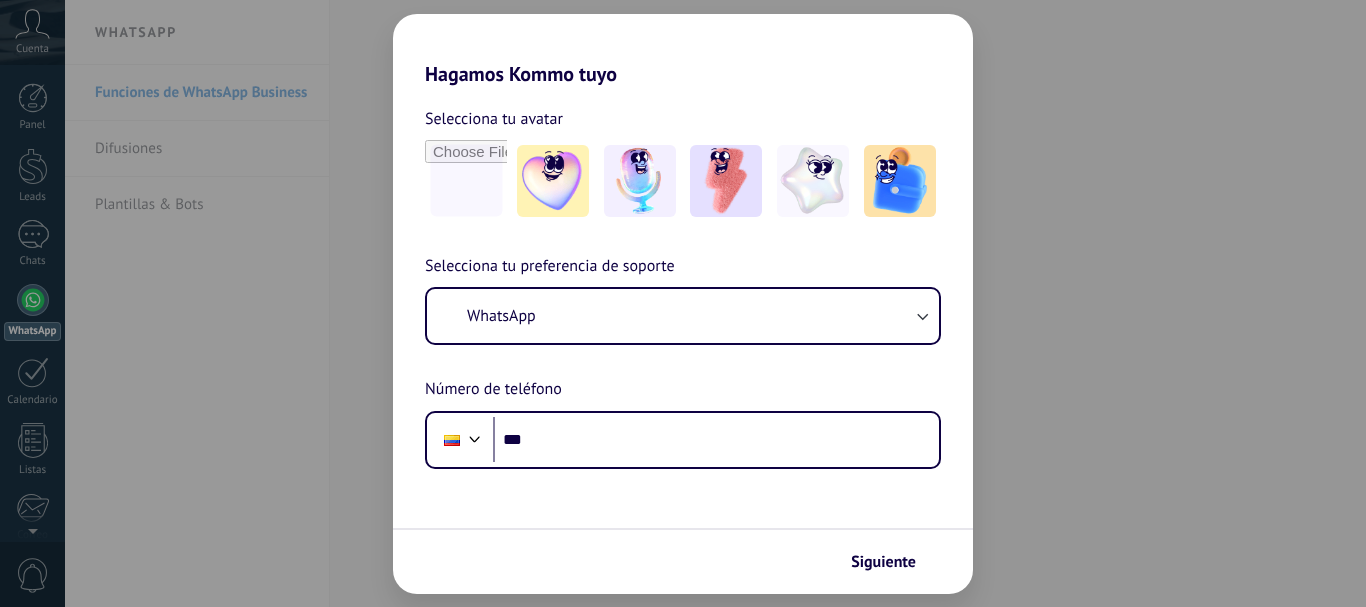 scroll, scrollTop: 0, scrollLeft: 0, axis: both 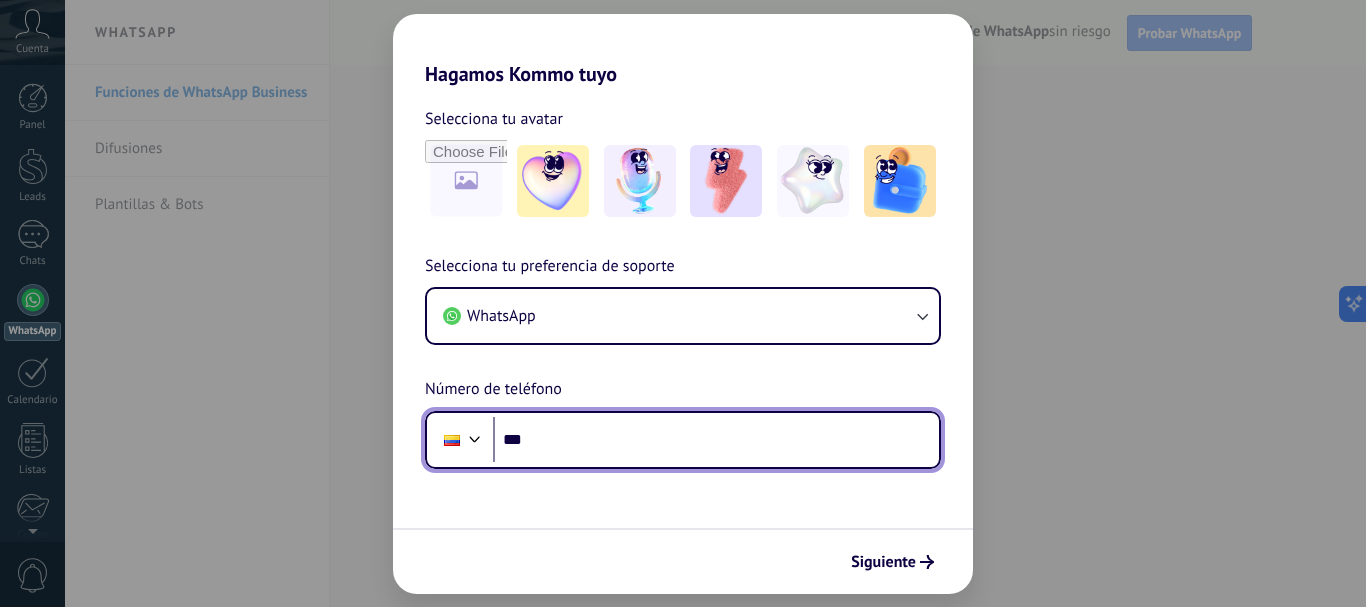 click on "***" at bounding box center [716, 440] 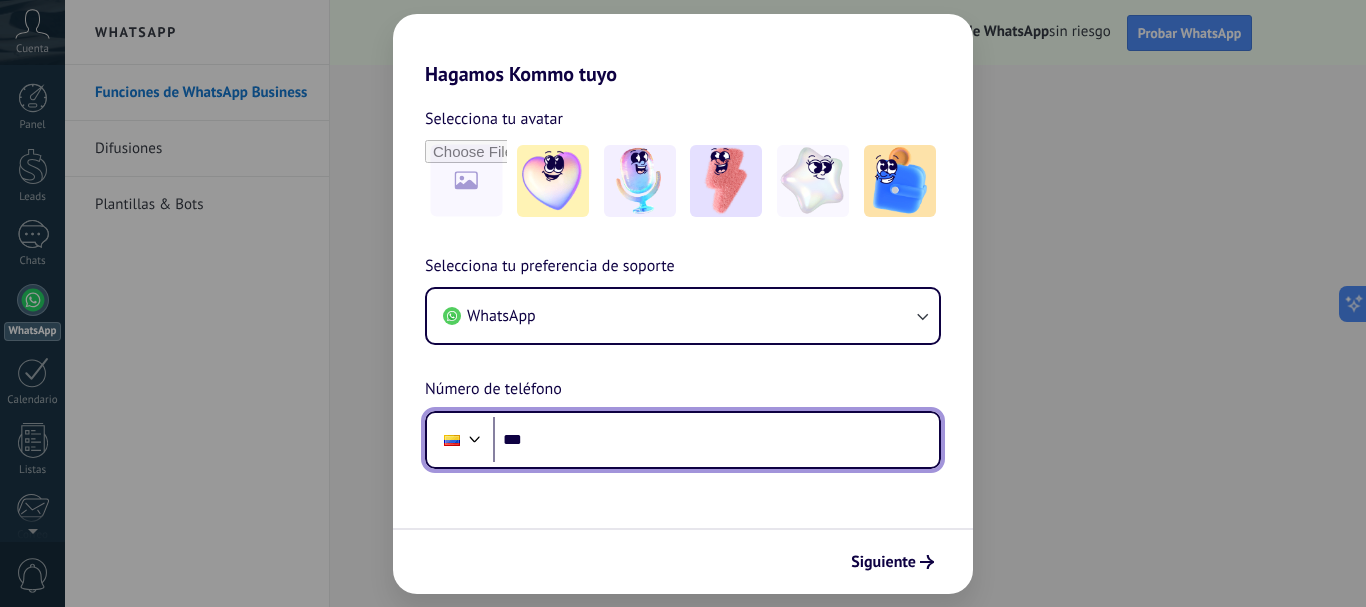 paste on "**********" 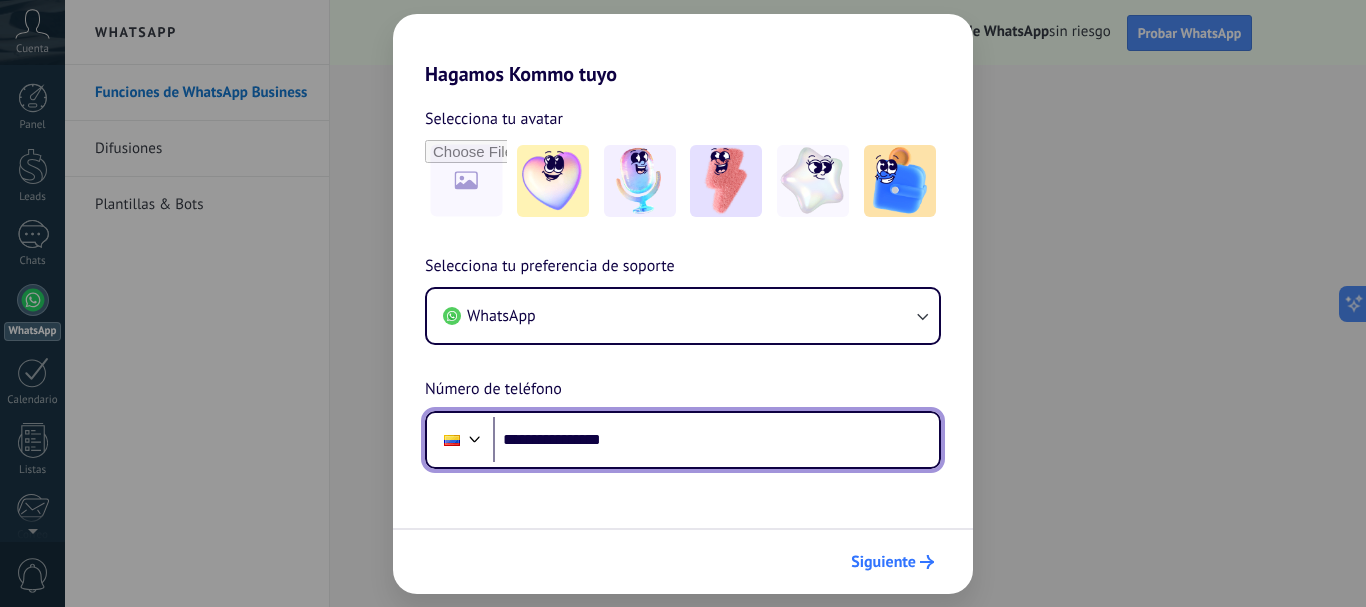 type on "[MASK]" 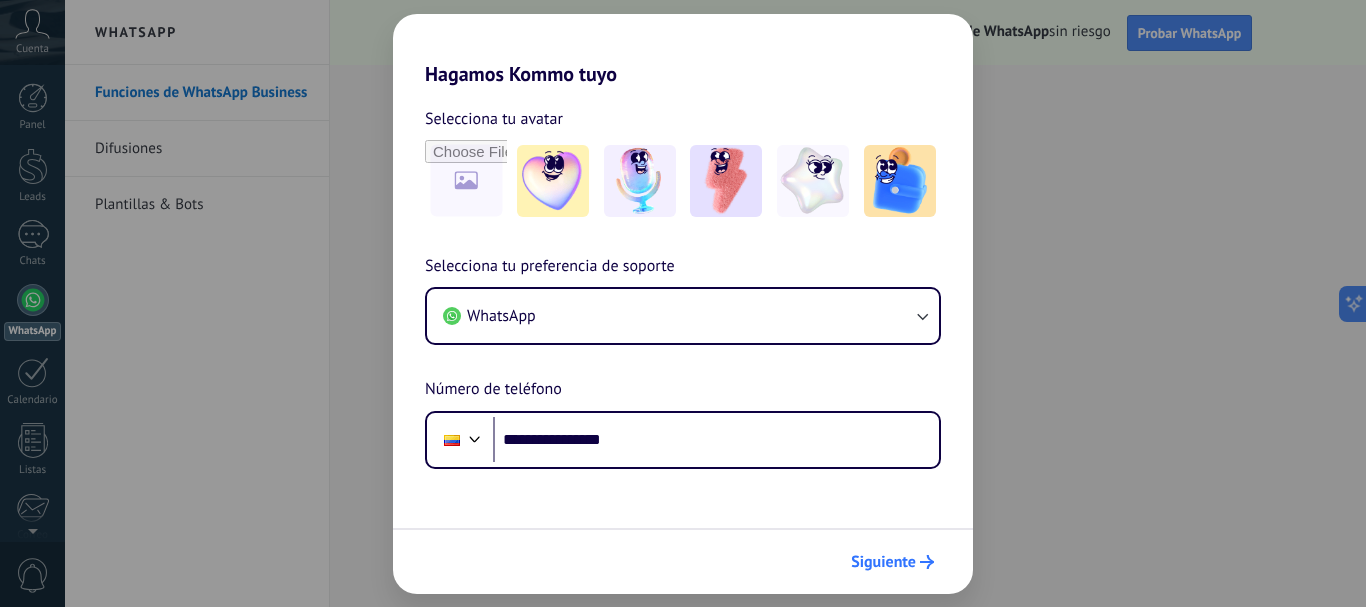 click on "Siguiente" at bounding box center [883, 562] 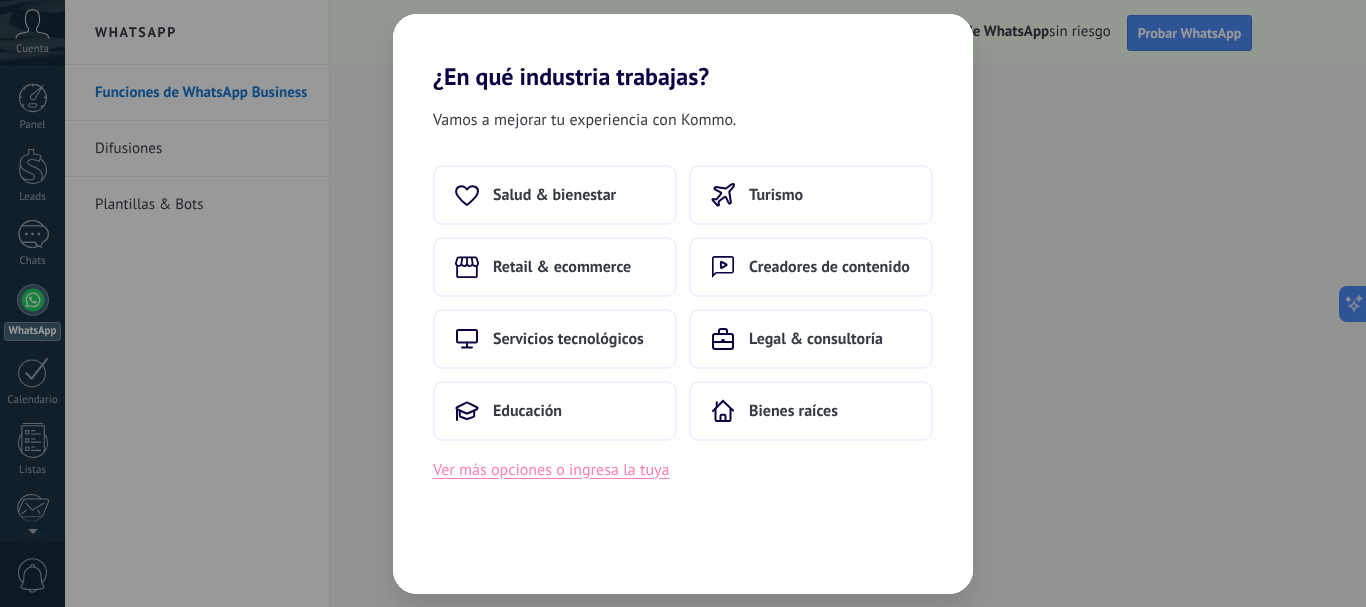 click on "Ver más opciones o ingresa la tuya" at bounding box center [551, 470] 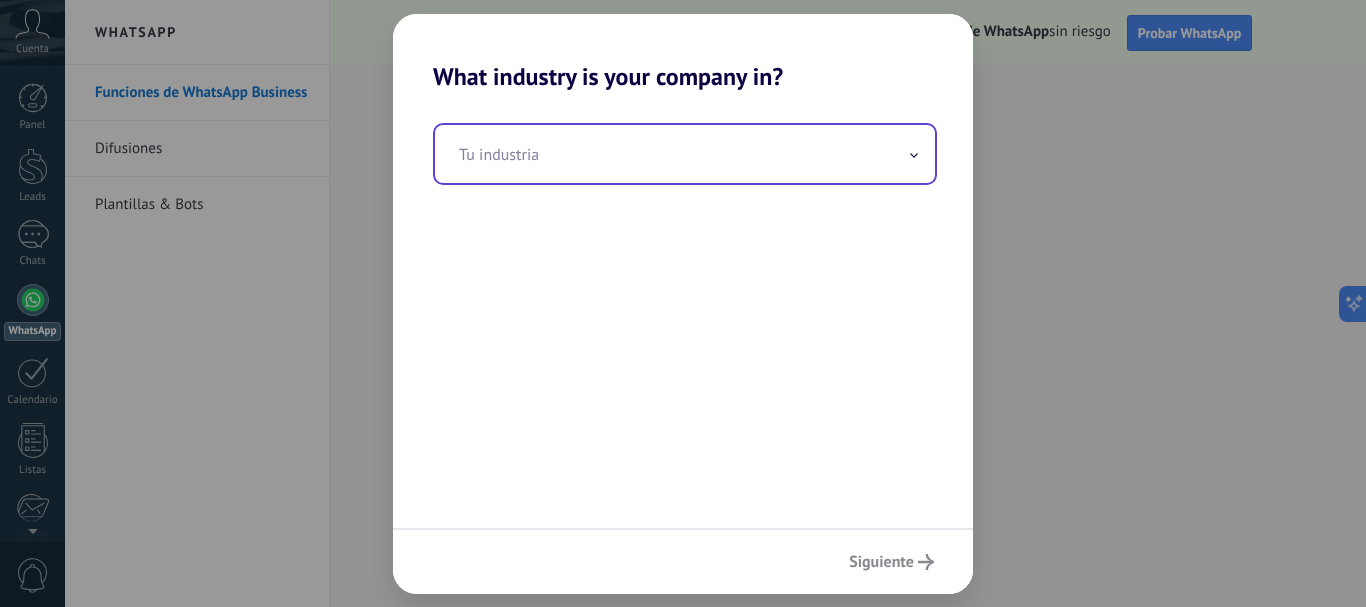 click at bounding box center [685, 154] 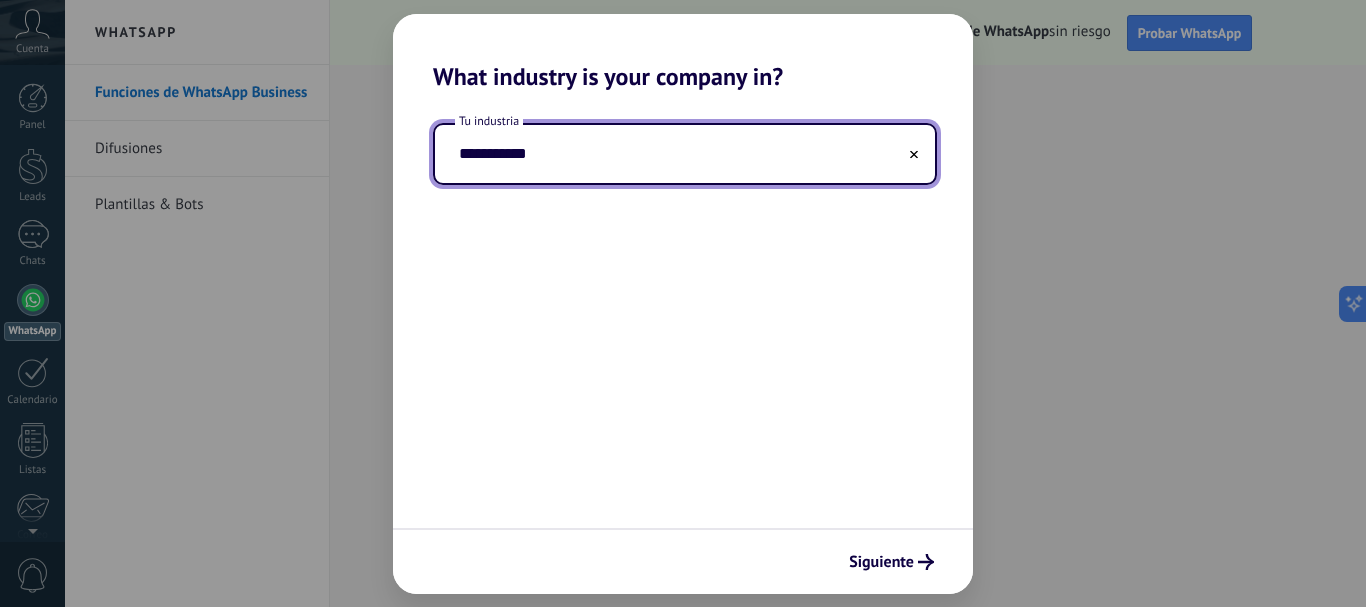 click on "**********" at bounding box center [683, 309] 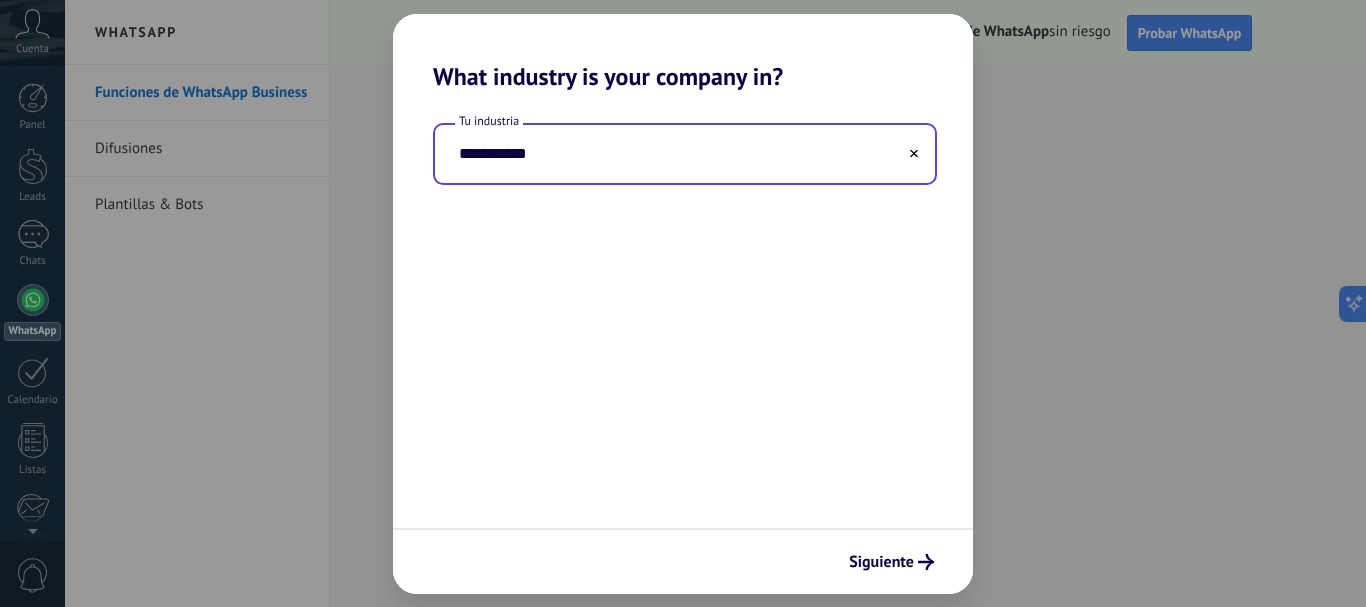 click on "[MASK]" at bounding box center (685, 154) 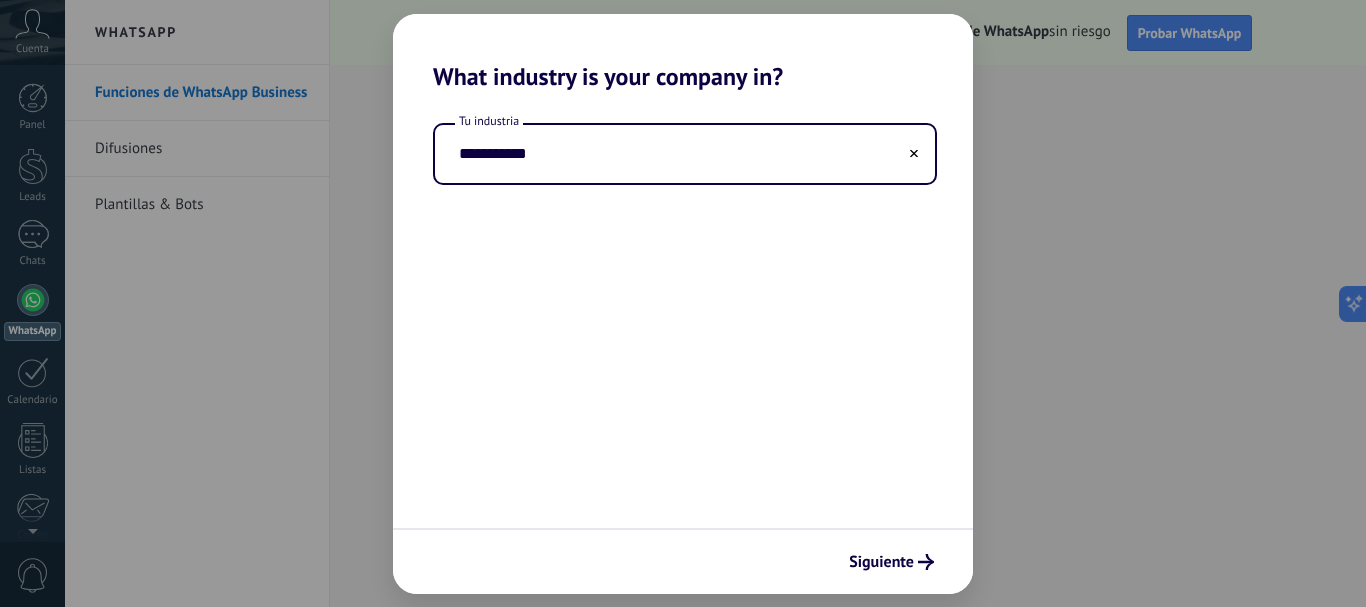 drag, startPoint x: 547, startPoint y: 157, endPoint x: 285, endPoint y: 136, distance: 262.84024 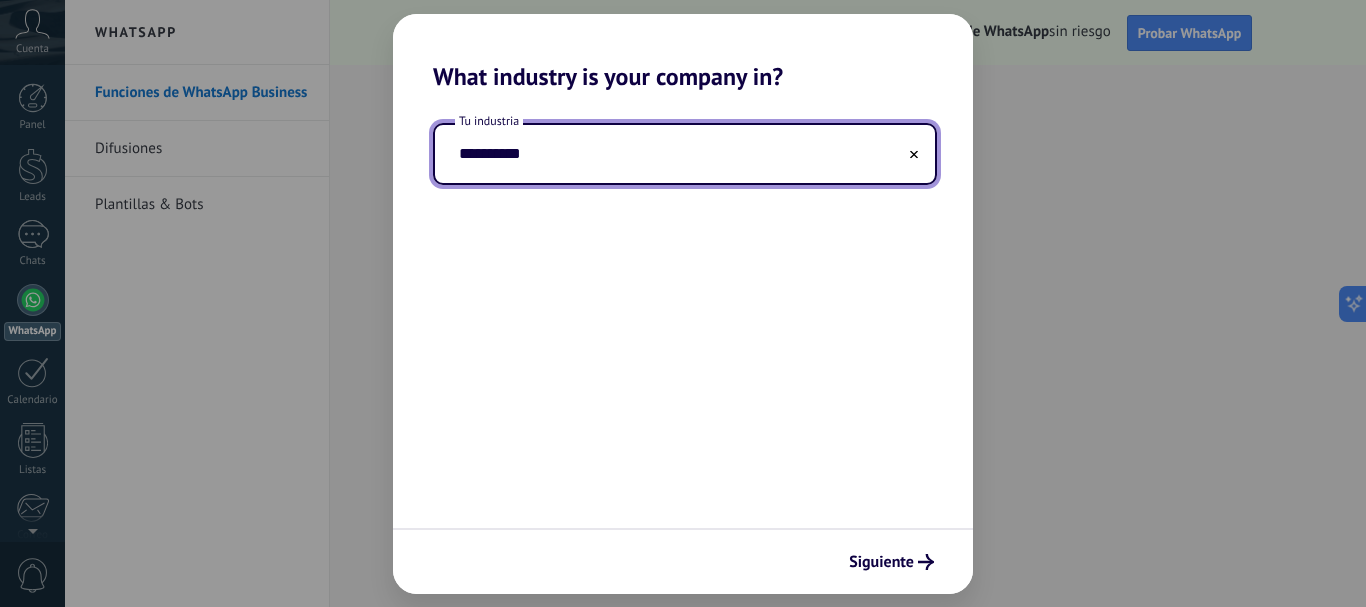 type on "[MASK]" 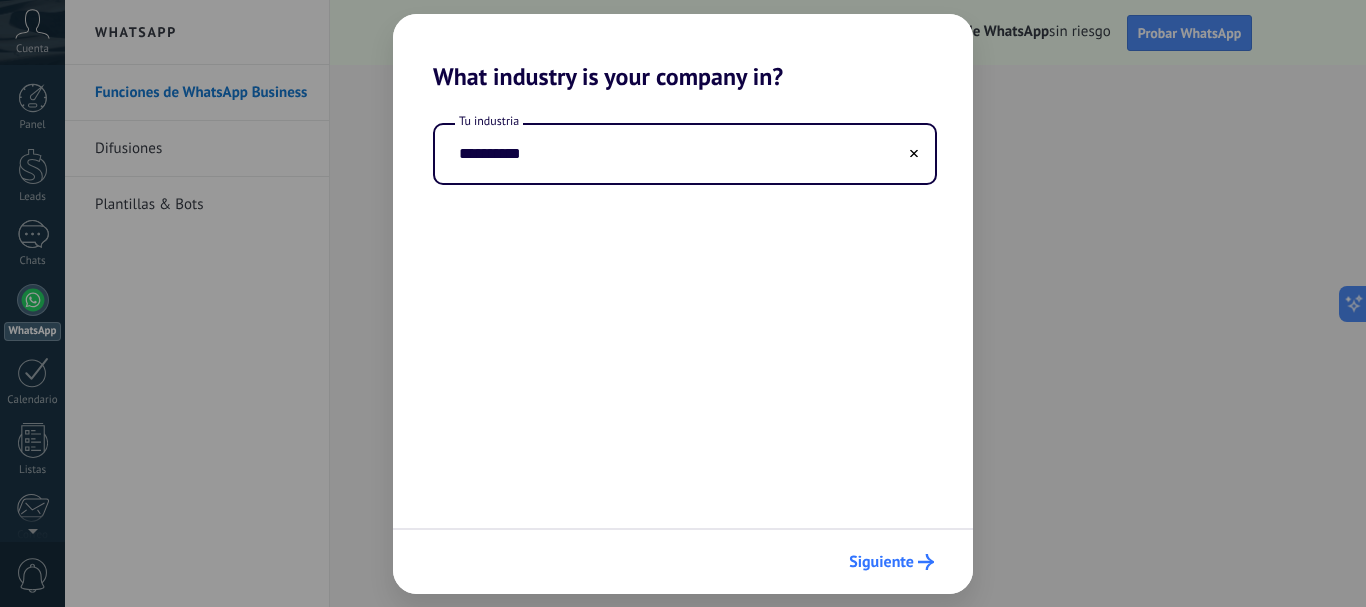click on "Siguiente" at bounding box center (881, 562) 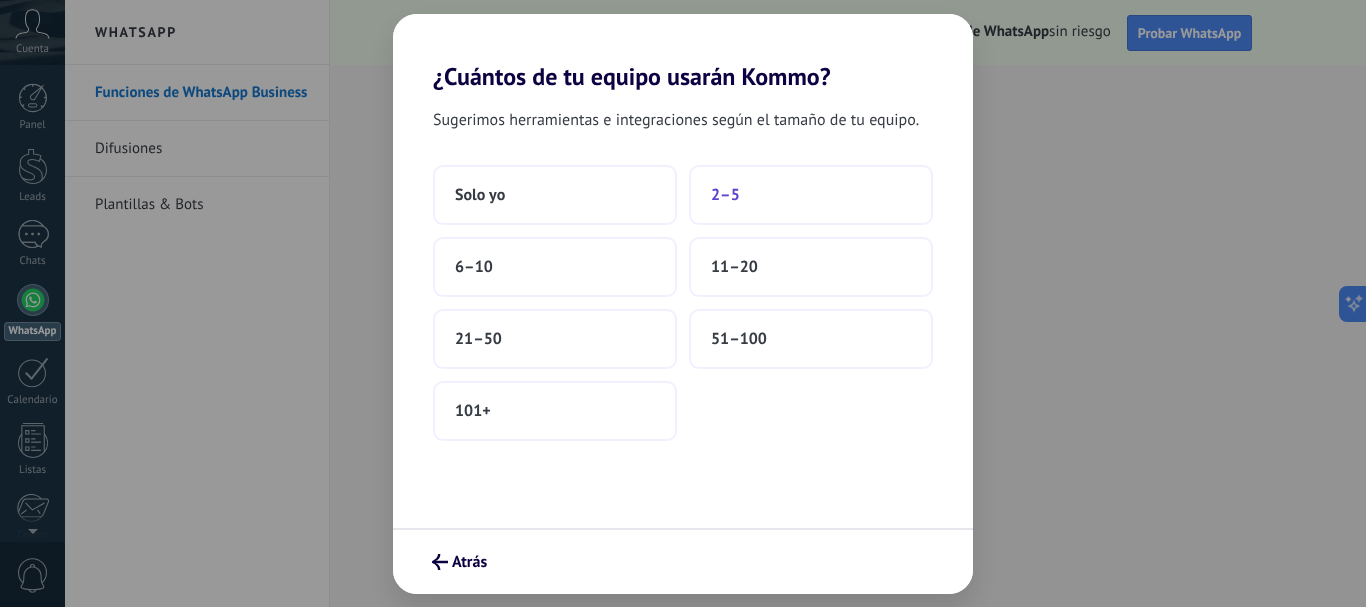 click on "2–5" at bounding box center [811, 195] 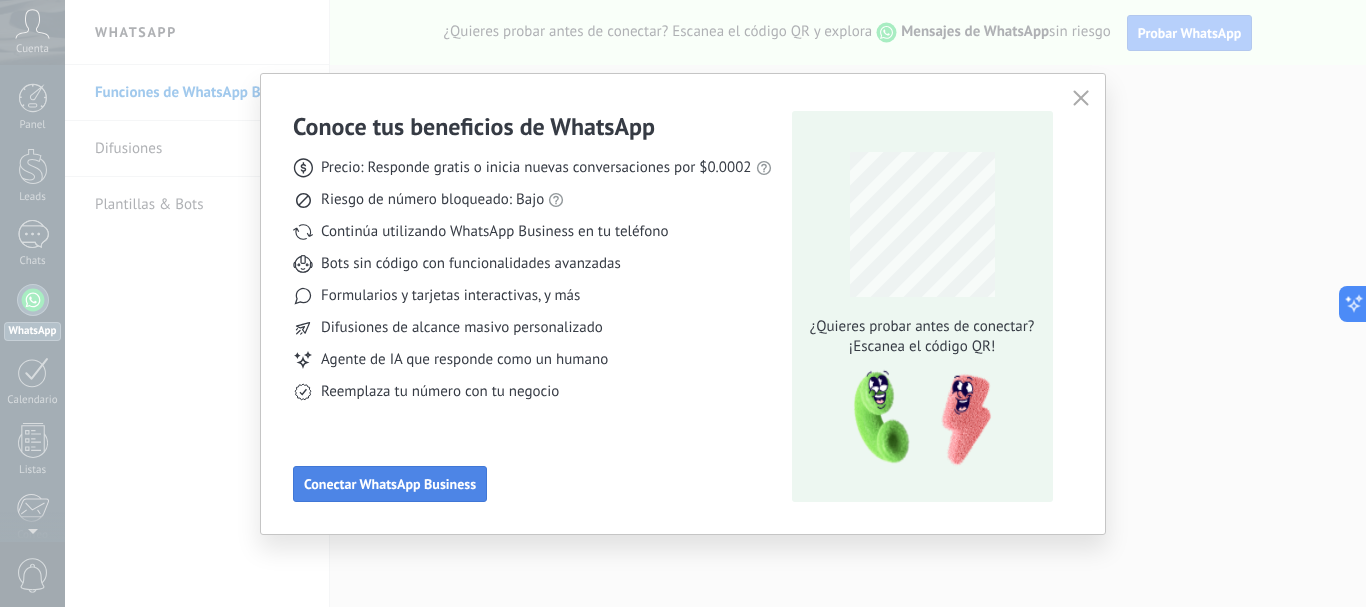 click on "Conectar WhatsApp Business" at bounding box center (390, 484) 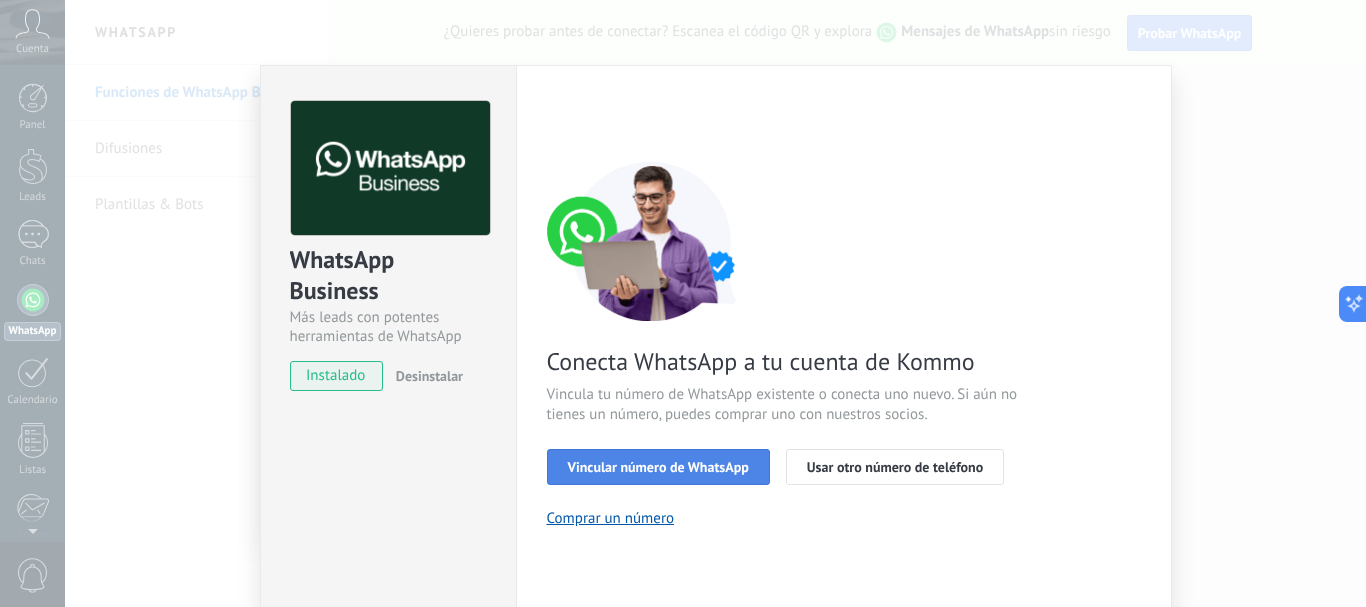 click on "Vincular número de WhatsApp" at bounding box center [658, 467] 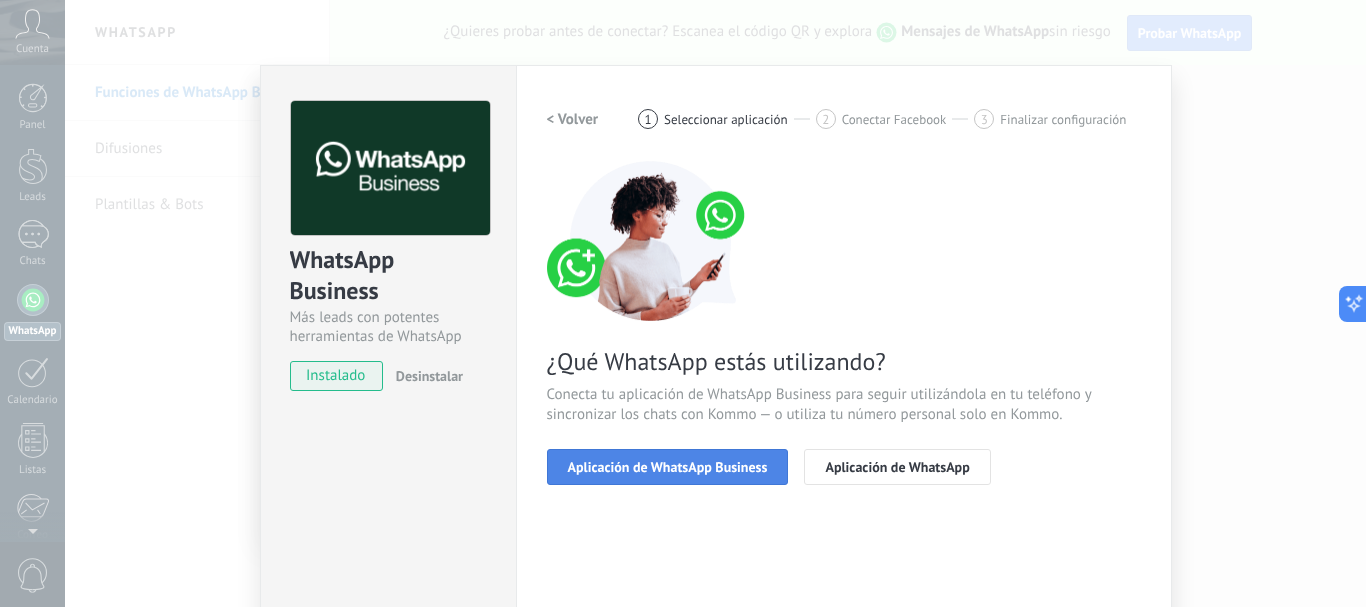 click on "Aplicación de WhatsApp Business" at bounding box center [668, 467] 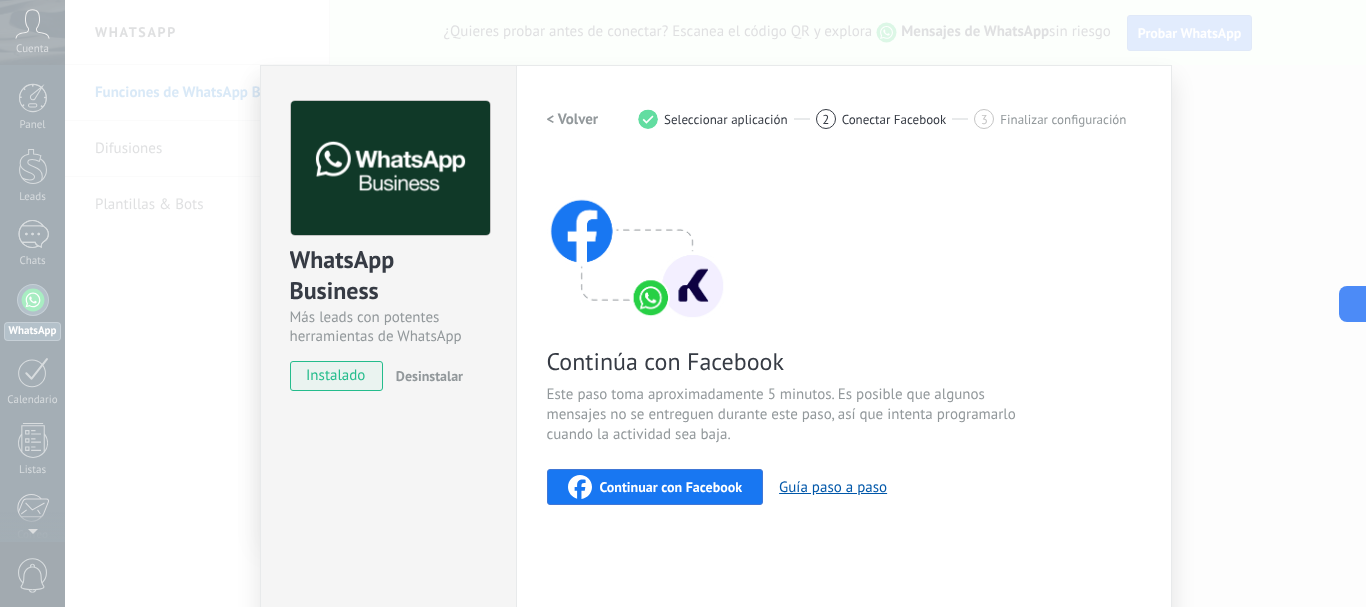 click on "Continuar con Facebook" at bounding box center [671, 487] 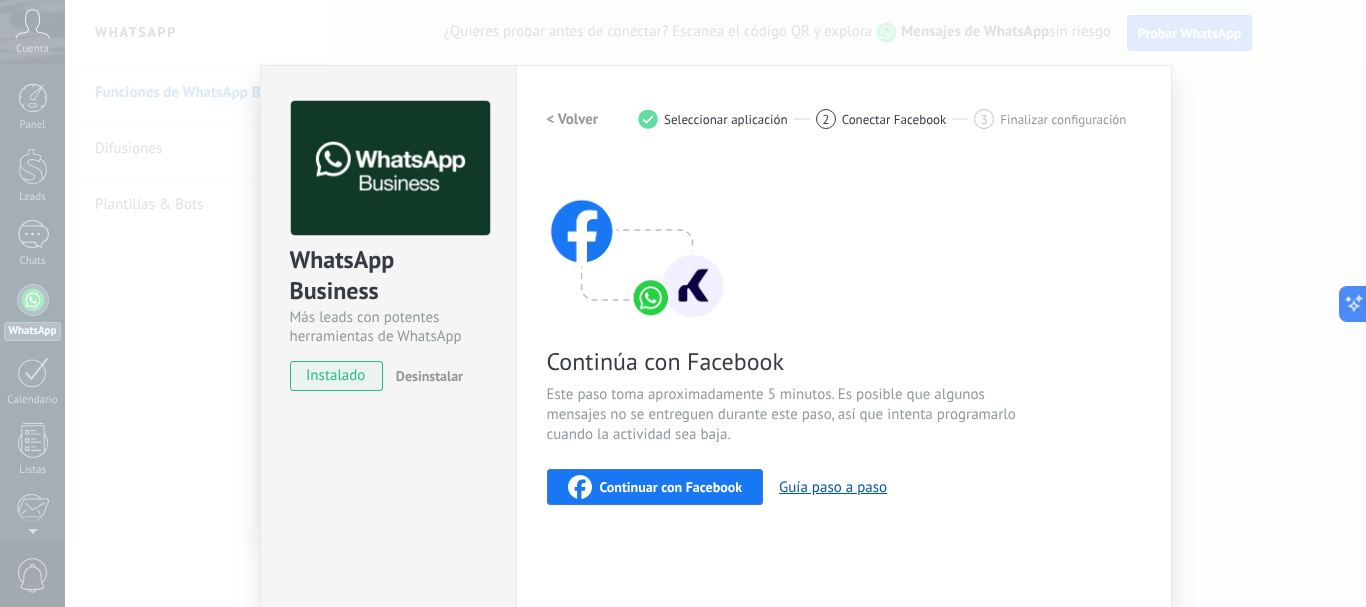 click on "Continuar con Facebook" at bounding box center [671, 487] 